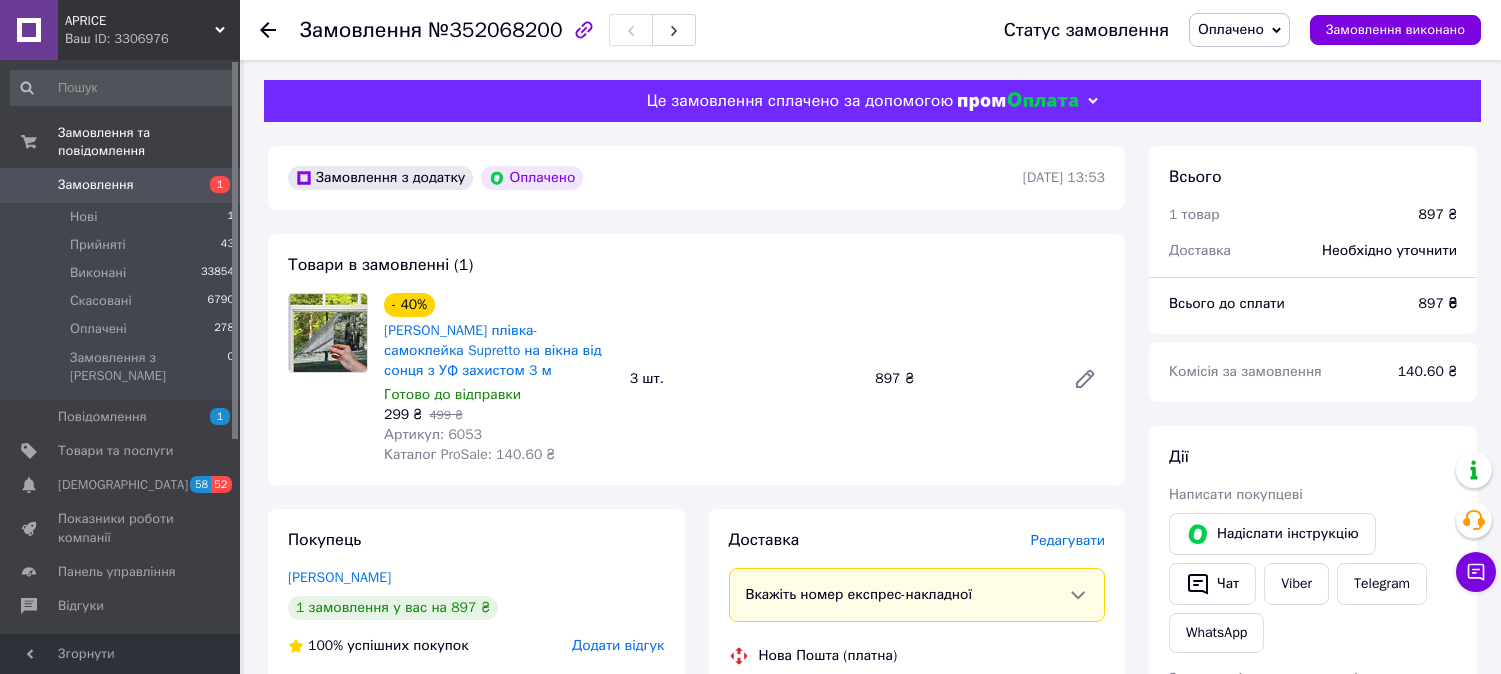 drag, startPoint x: 0, startPoint y: 0, endPoint x: 290, endPoint y: 61, distance: 296.34607 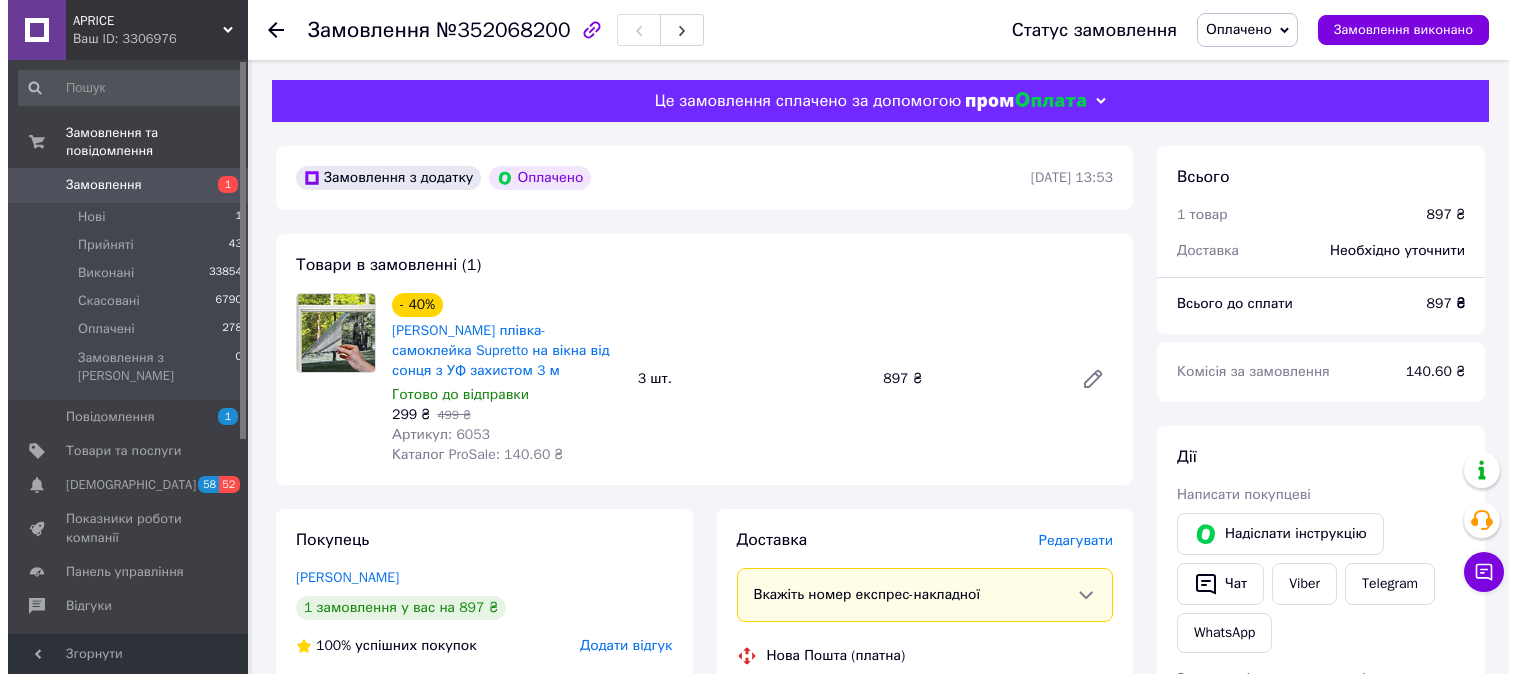 scroll, scrollTop: 0, scrollLeft: 0, axis: both 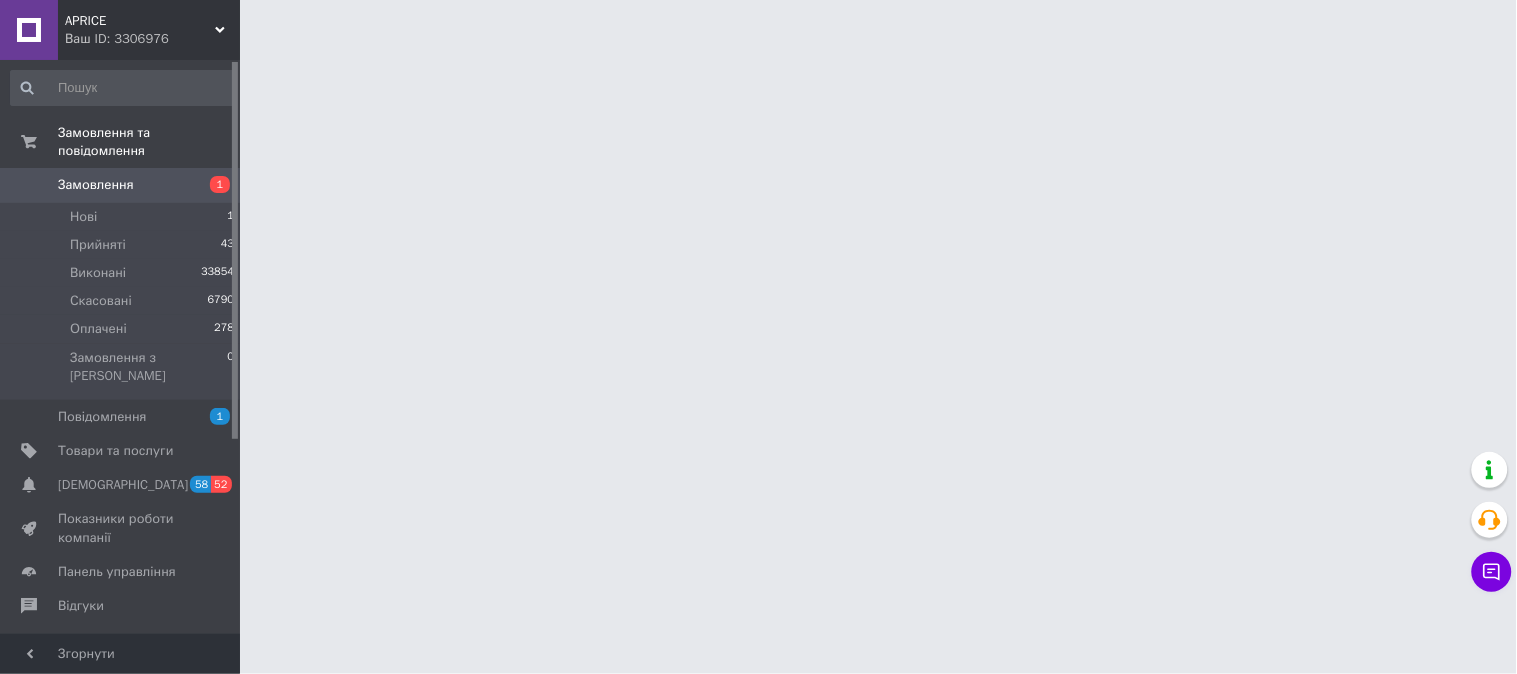 click on "APRICE" at bounding box center (140, 21) 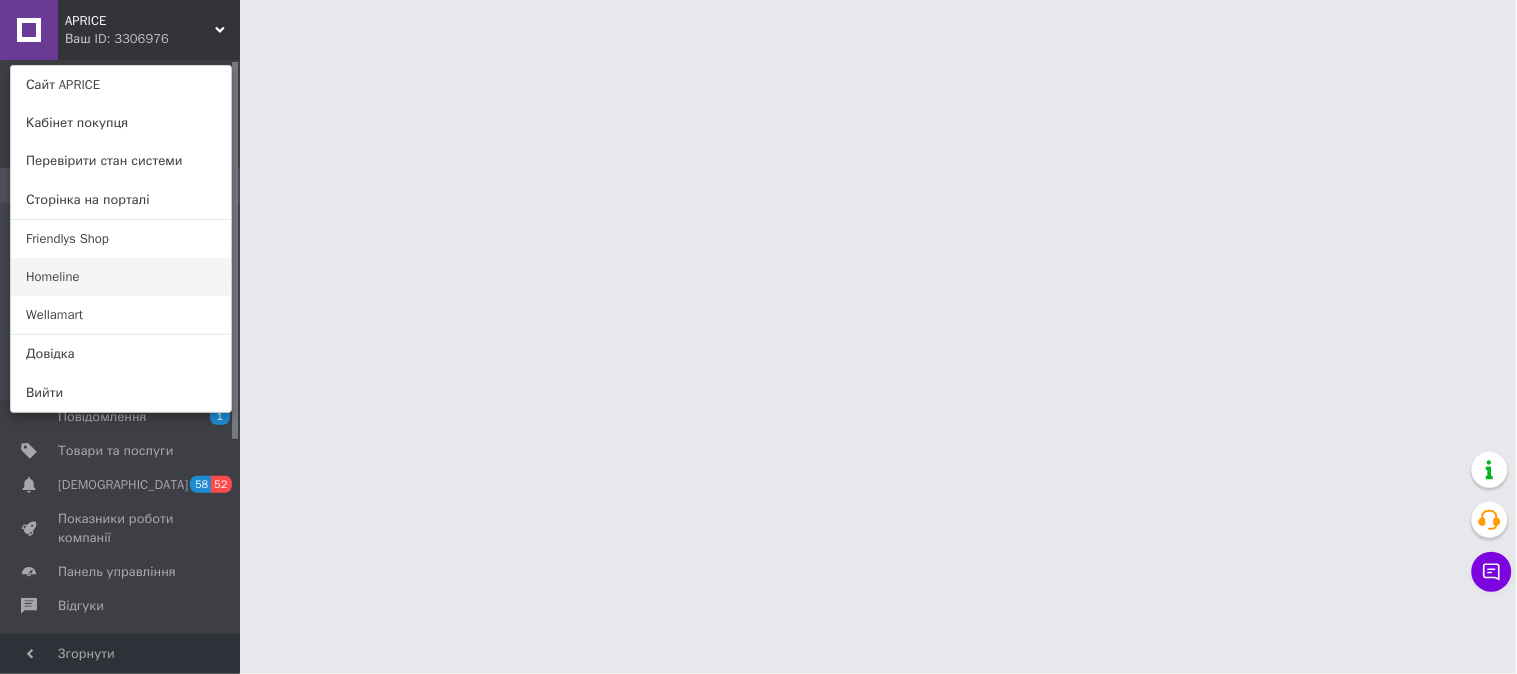 click on "Homeline" at bounding box center (121, 277) 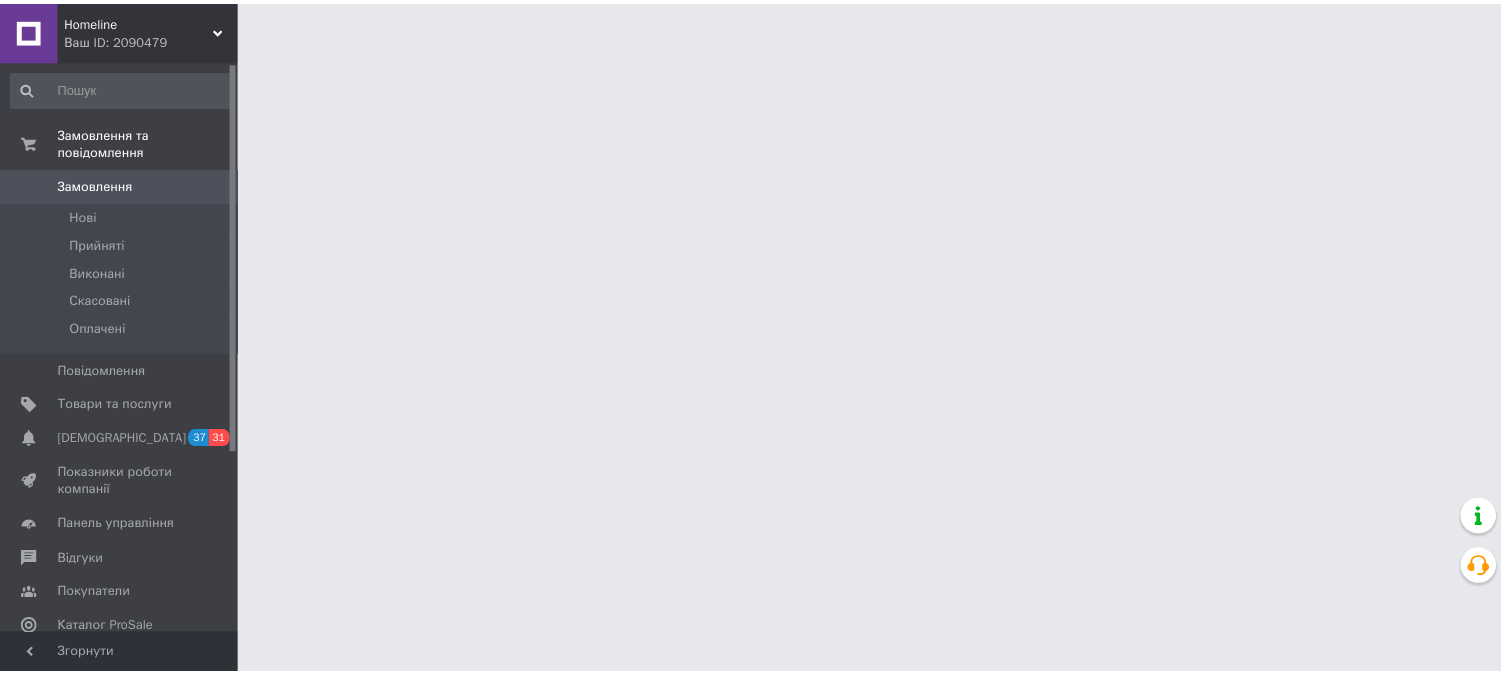 scroll, scrollTop: 0, scrollLeft: 0, axis: both 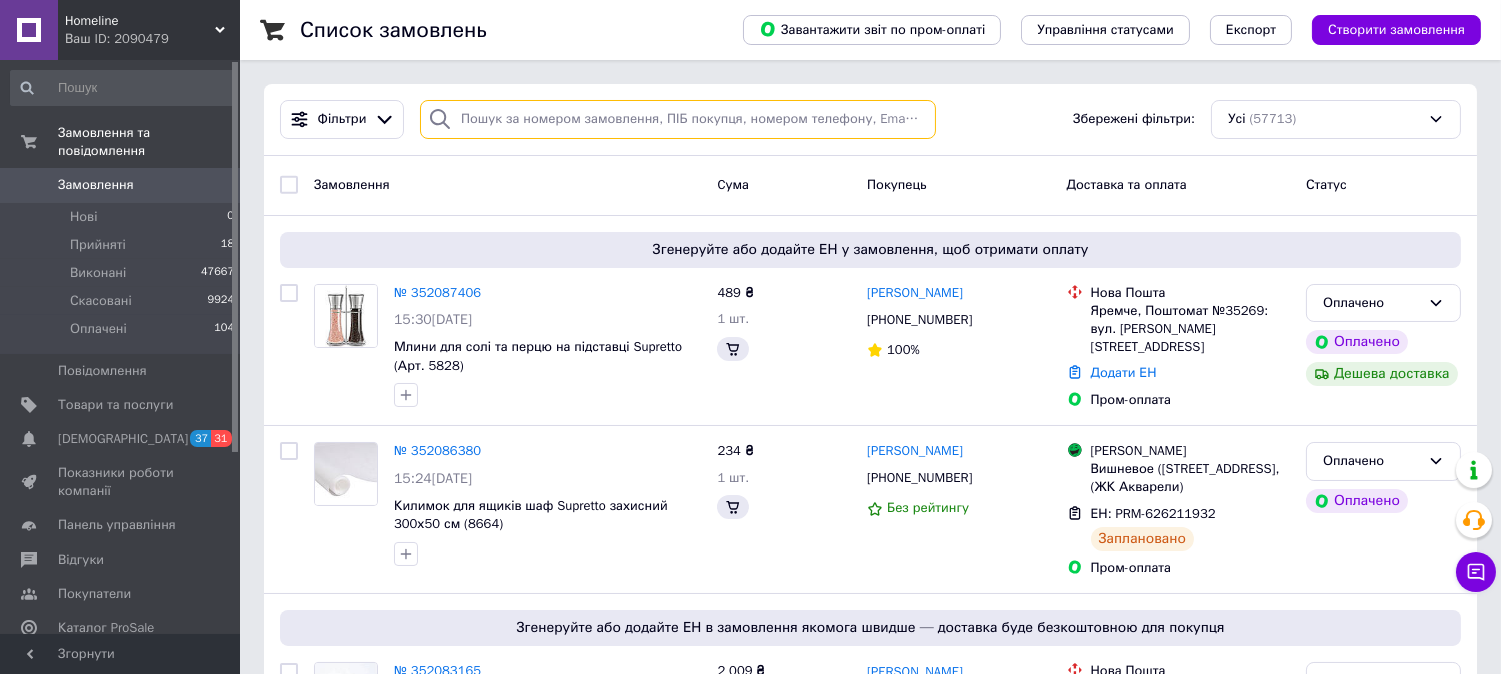 click at bounding box center [678, 119] 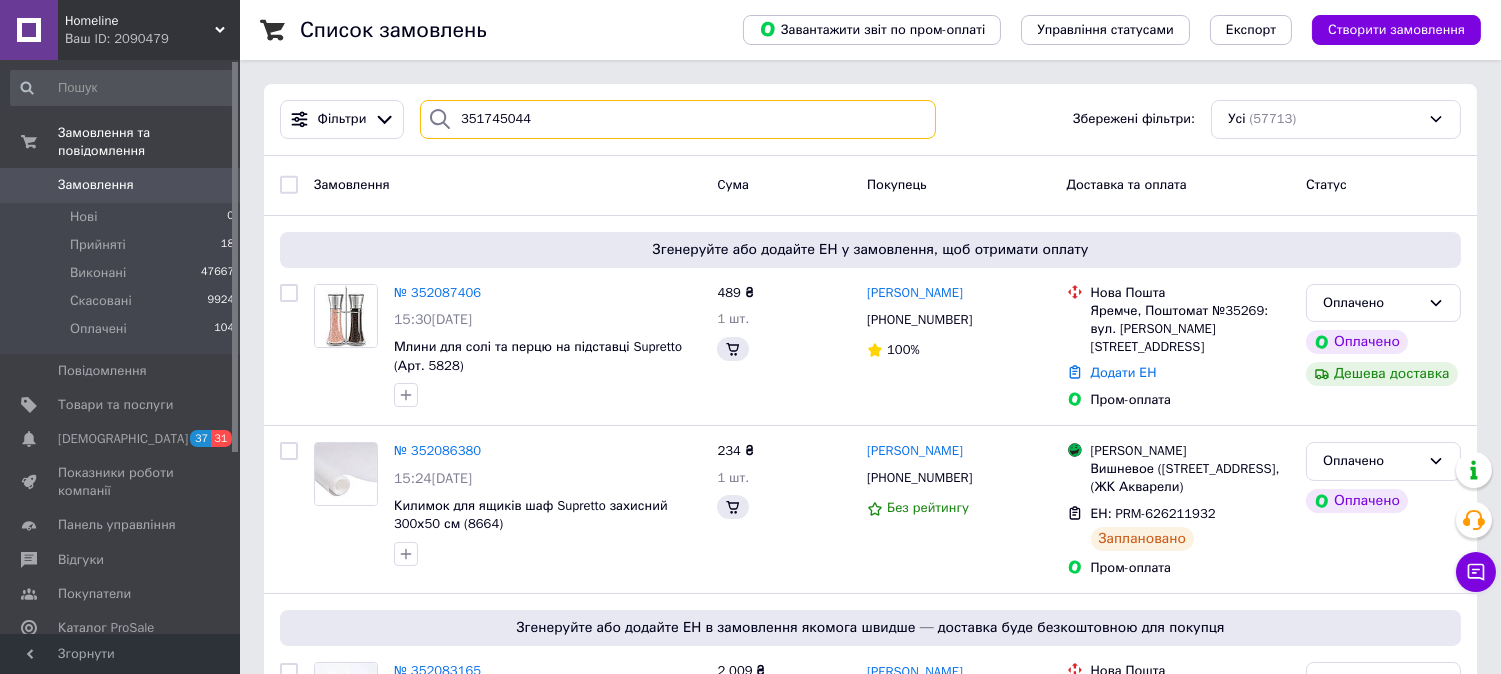 type on "351745044" 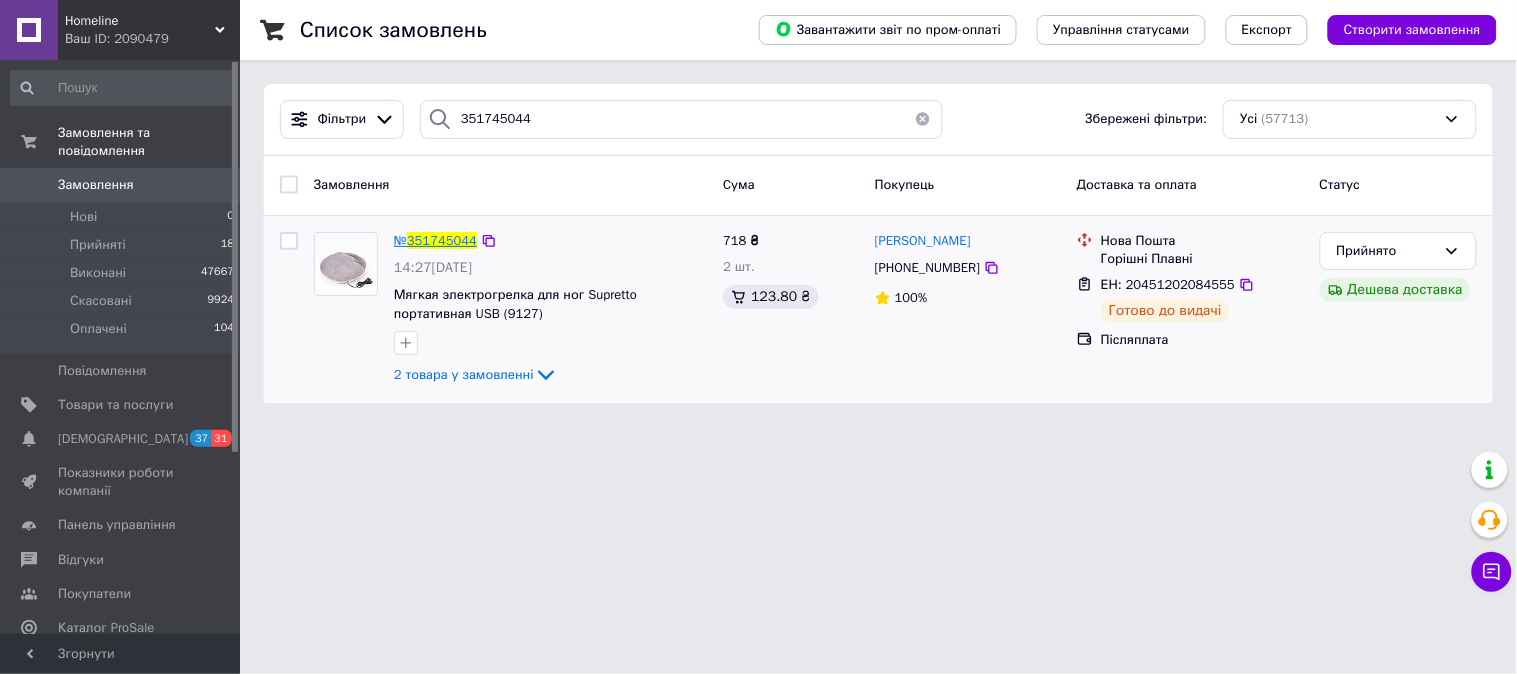 click on "351745044" at bounding box center [442, 240] 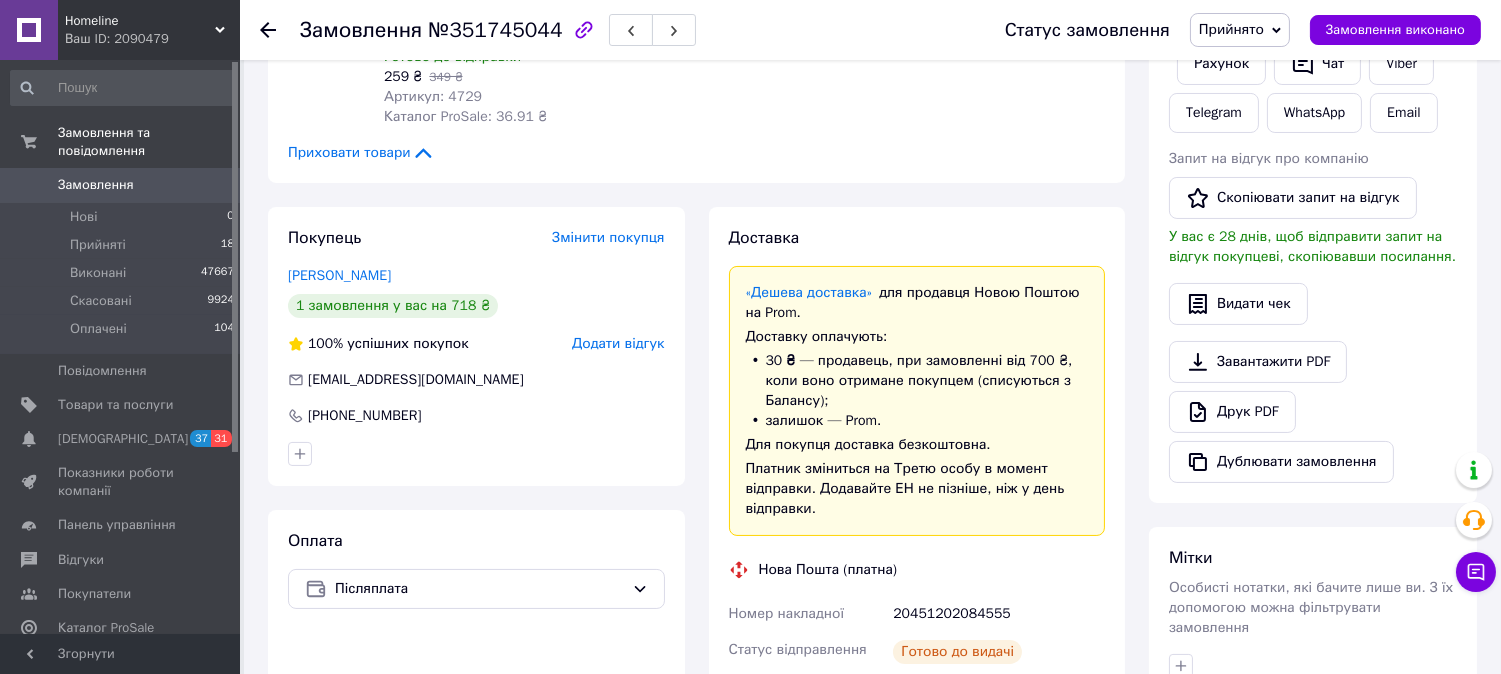 scroll, scrollTop: 555, scrollLeft: 0, axis: vertical 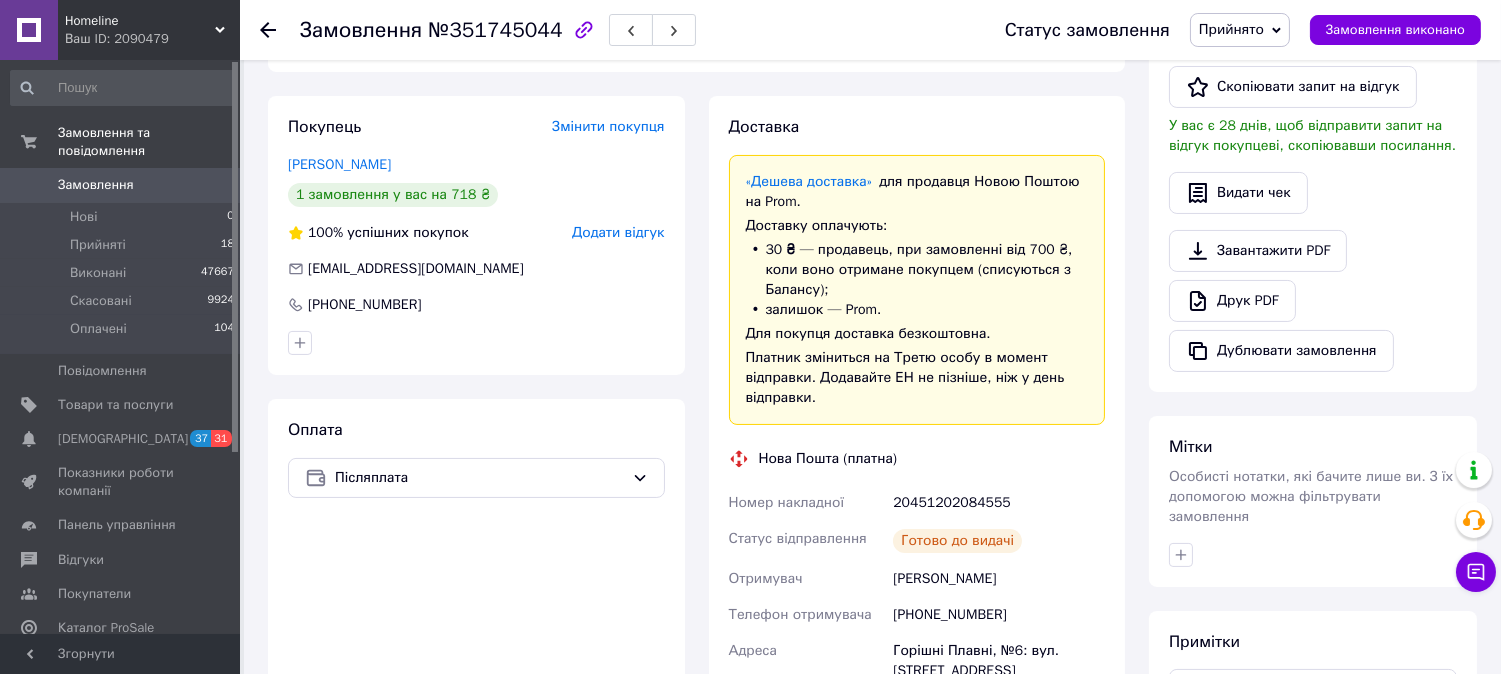 click on "ТЕПЛИК ЛЮДМИЛА" at bounding box center (999, 579) 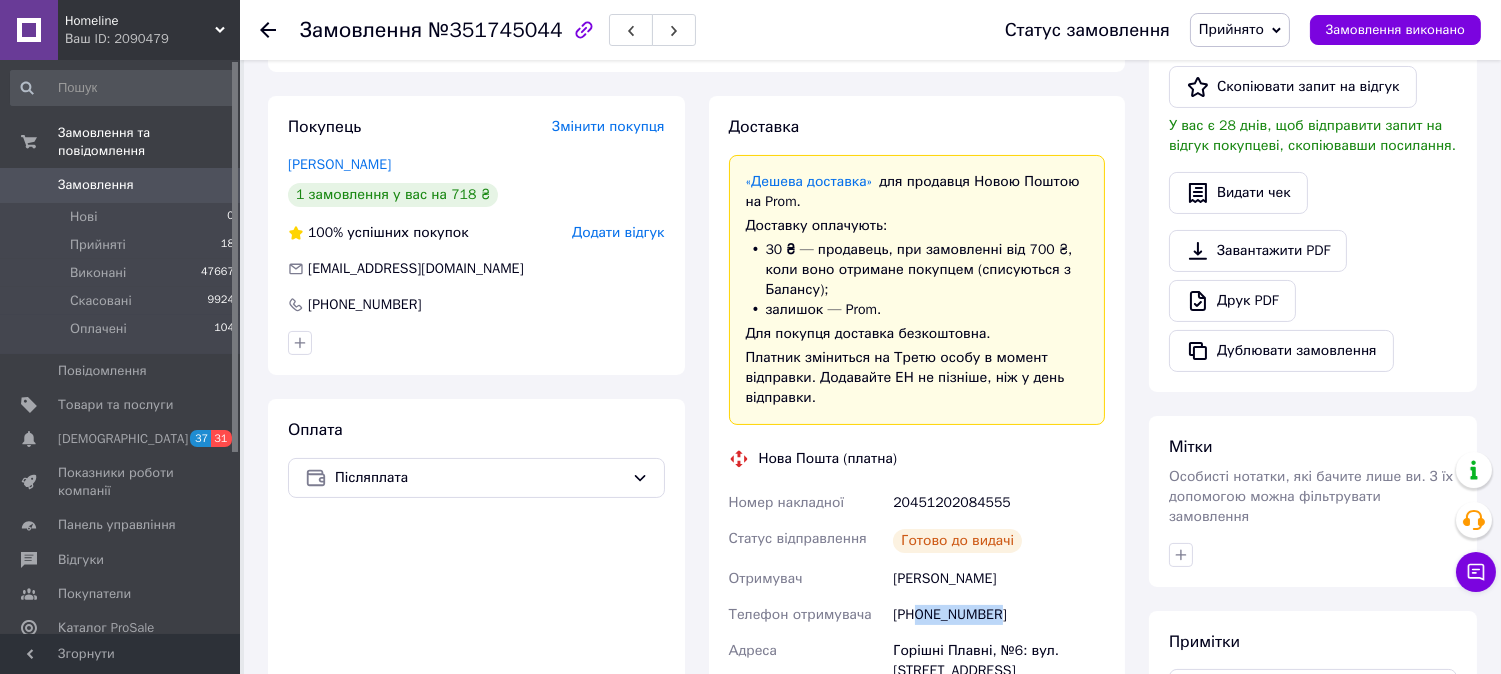 drag, startPoint x: 982, startPoint y: 612, endPoint x: 916, endPoint y: 614, distance: 66.0303 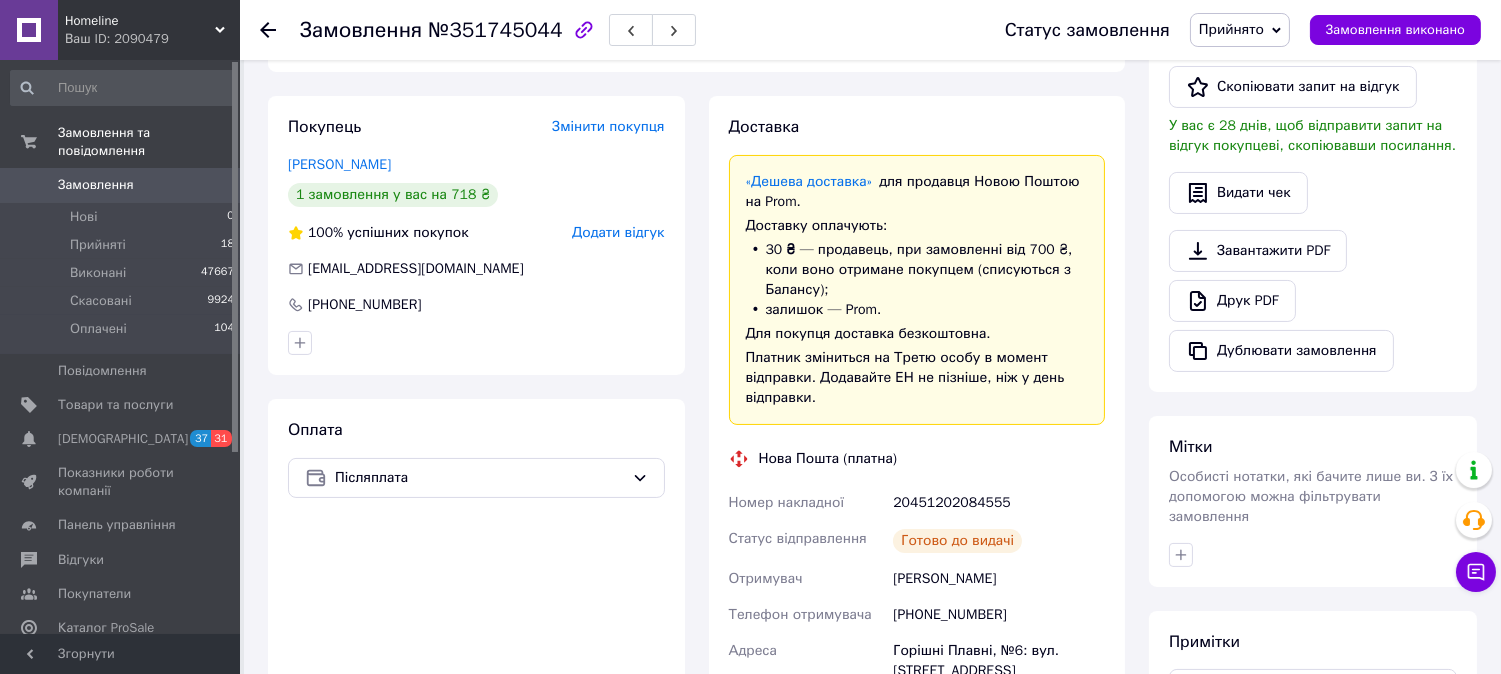 click on "Homeline Ваш ID: 2090479 Сайт Homeline Кабінет покупця Перевірити стан системи Сторінка на порталі APRICE Friendlys Shop Wellamart Довідка Вийти Замовлення та повідомлення Замовлення 0 Нові 0 Прийняті 18 Виконані 47667 Скасовані 9924 Оплачені 104 Повідомлення 0 Товари та послуги Сповіщення 37 31 Показники роботи компанії Панель управління Відгуки Покупатели Каталог ProSale Аналітика Інструменти веб-майстра та SEO Управління сайтом Гаманець компанії Маркет Налаштування Тарифи та рахунки Prom топ Згорнути
Замовлення №351745044 Прийнято" at bounding box center (750, 370) 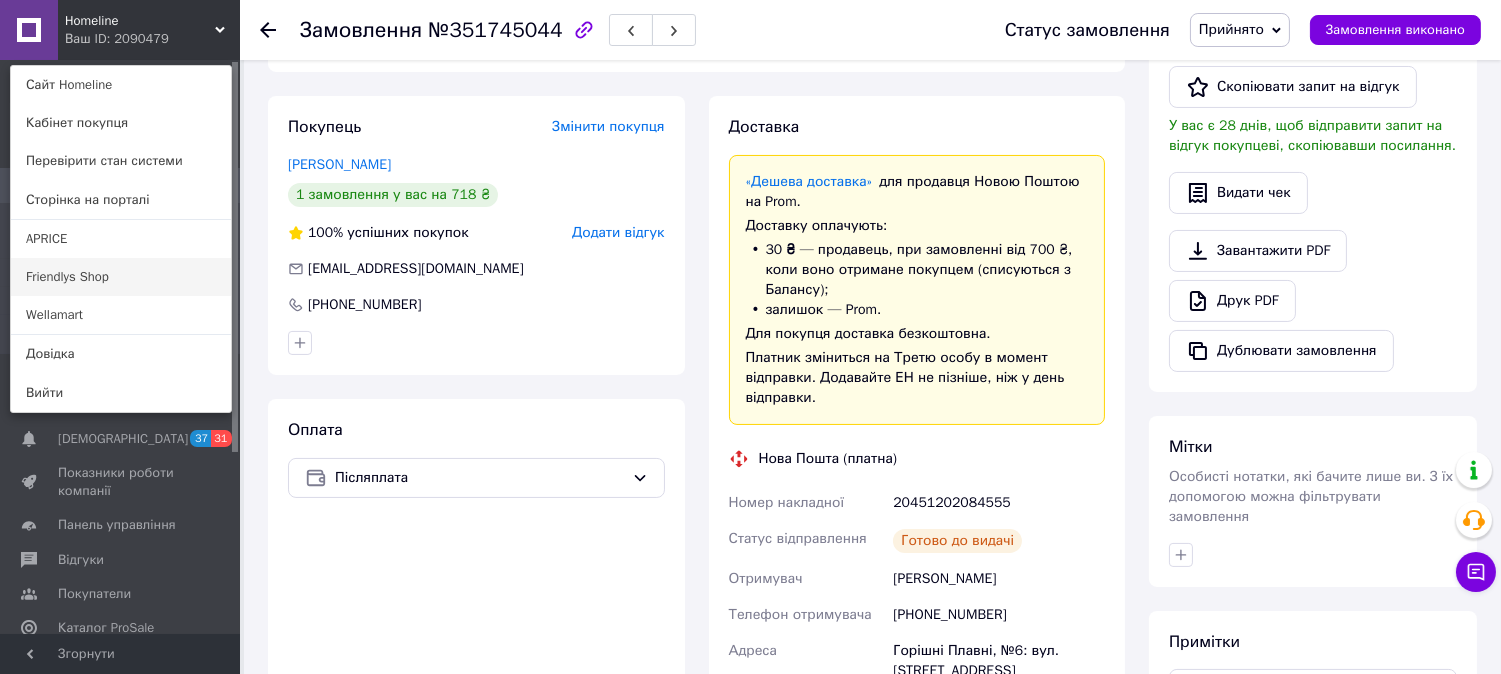 click on "Friendlys Shop" at bounding box center [121, 277] 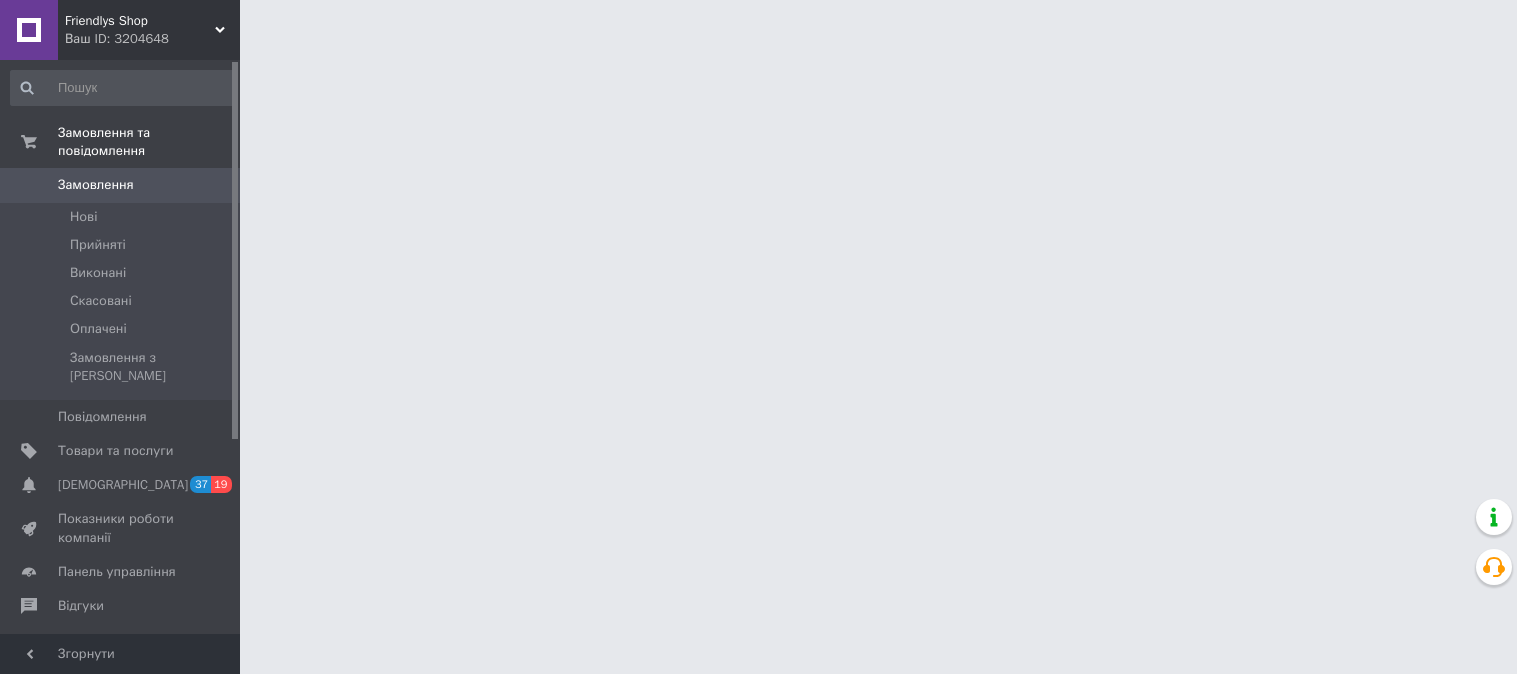scroll, scrollTop: 0, scrollLeft: 0, axis: both 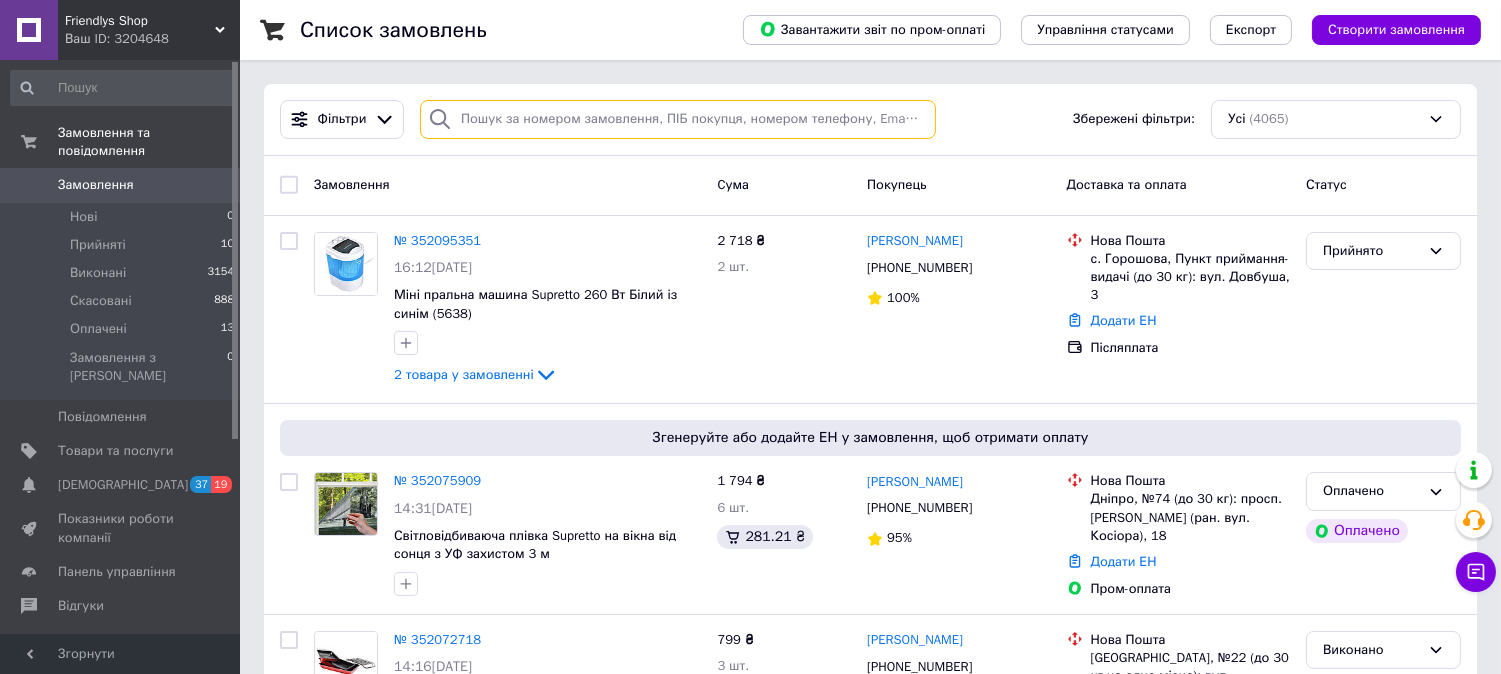 click at bounding box center (678, 119) 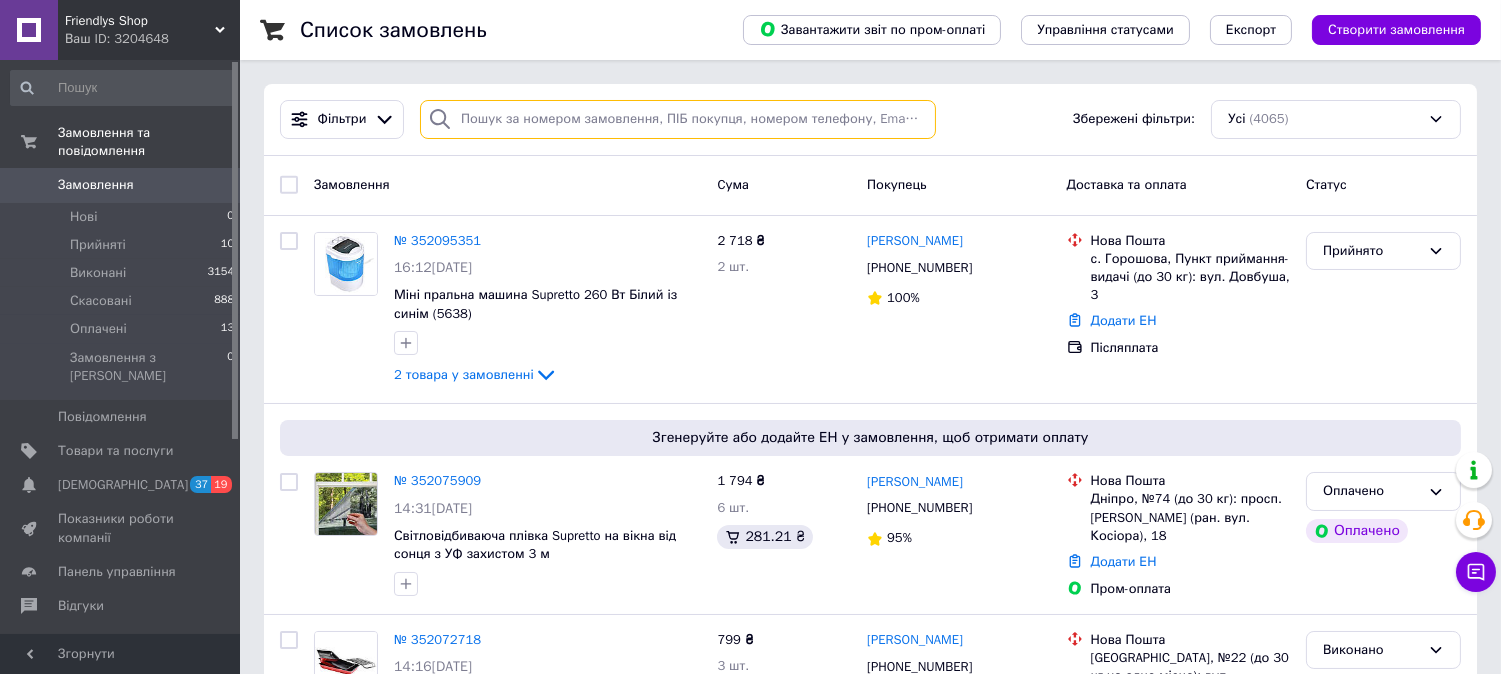 paste on "352095351" 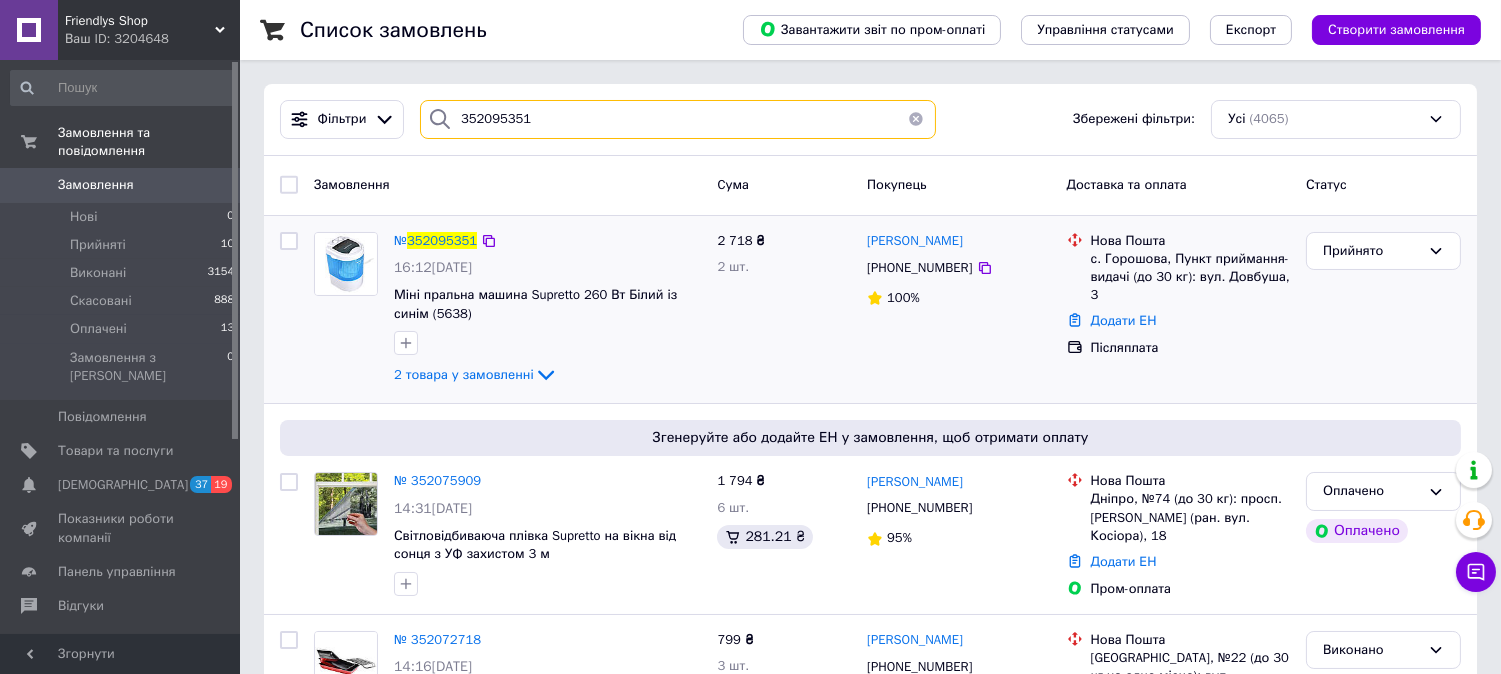 type on "352095351" 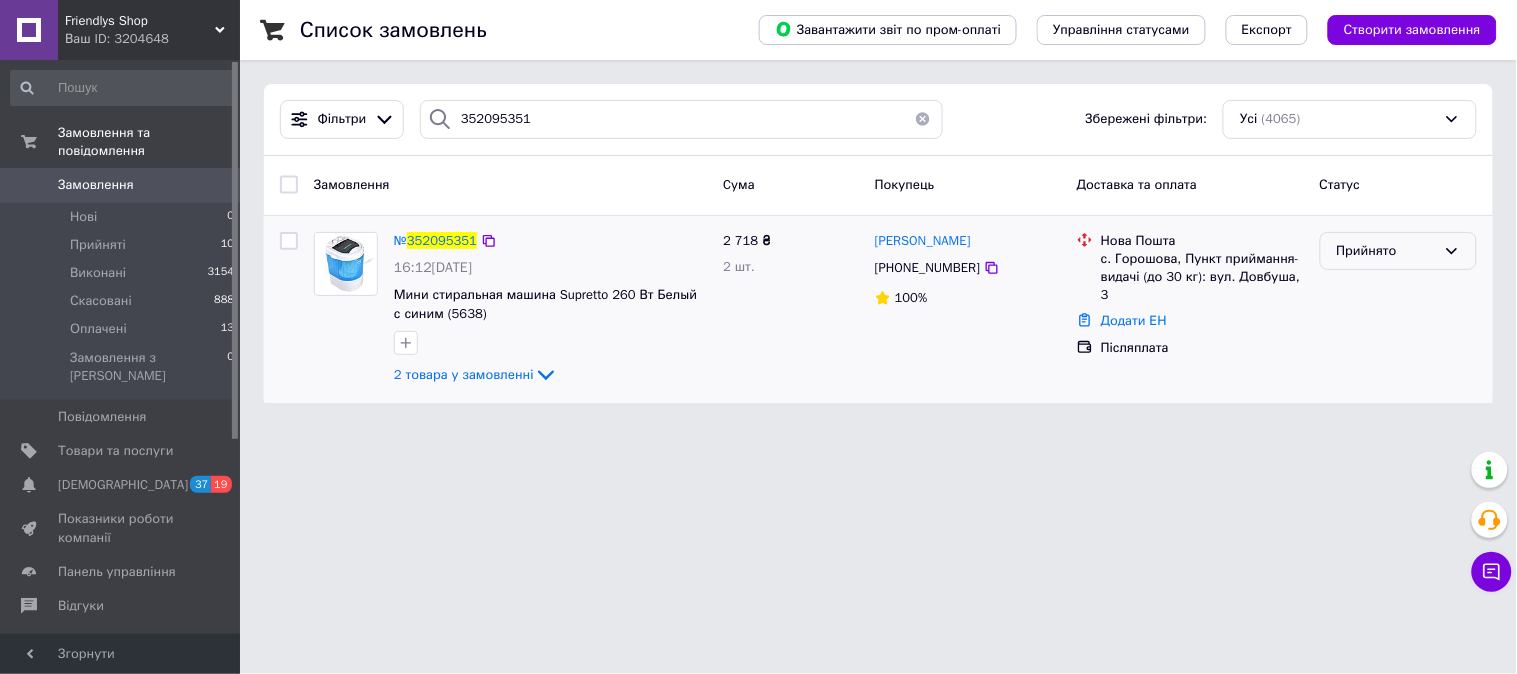 click on "Прийнято" at bounding box center (1398, 251) 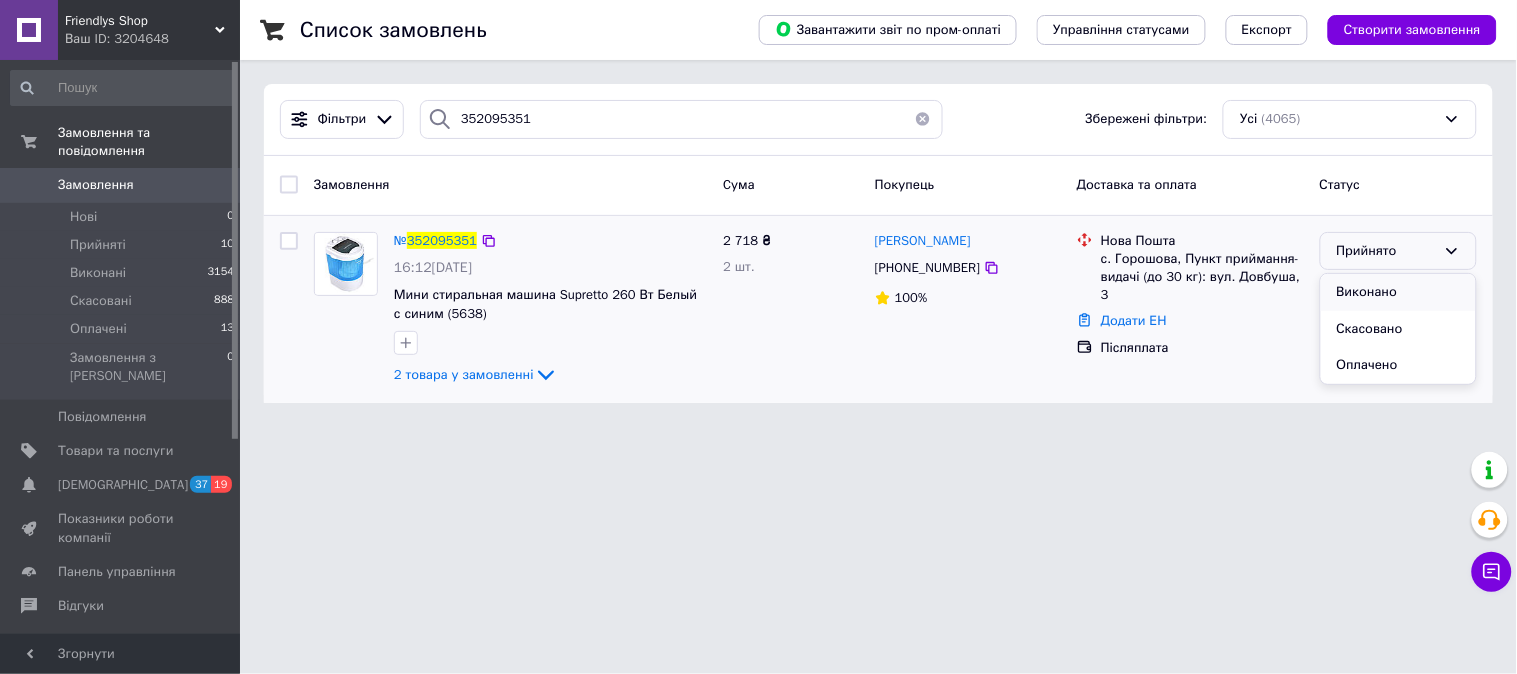 click on "Виконано" at bounding box center [1398, 292] 